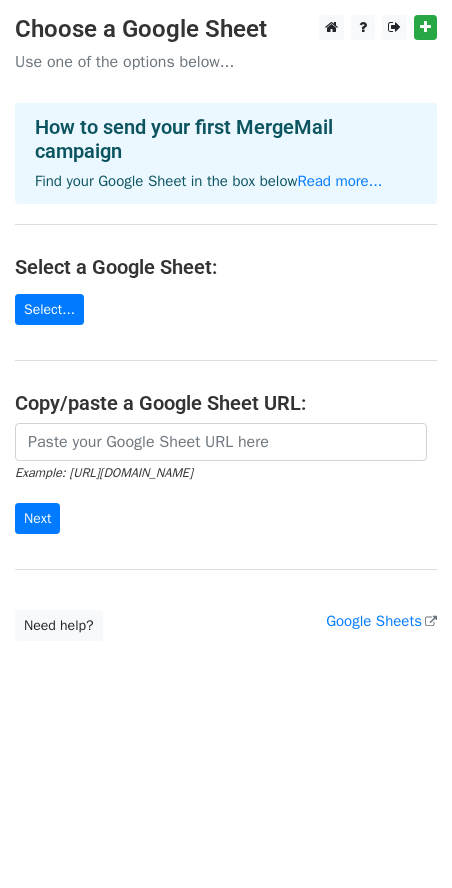 scroll, scrollTop: 0, scrollLeft: 0, axis: both 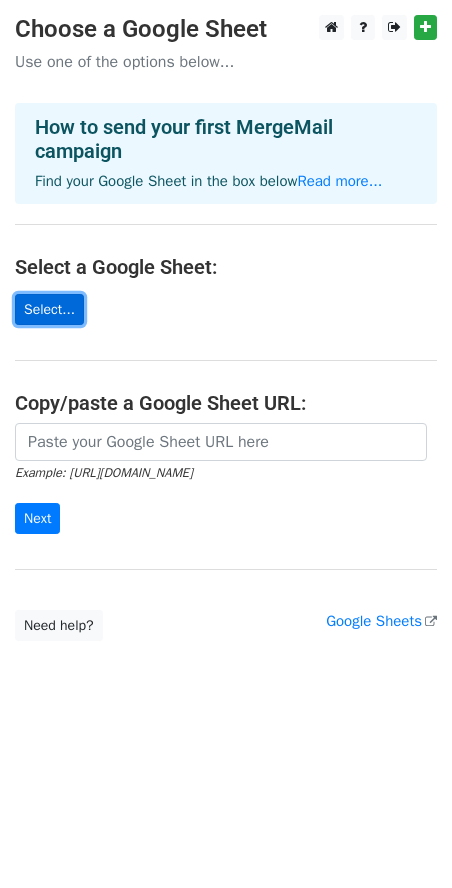 click on "Select..." at bounding box center [49, 309] 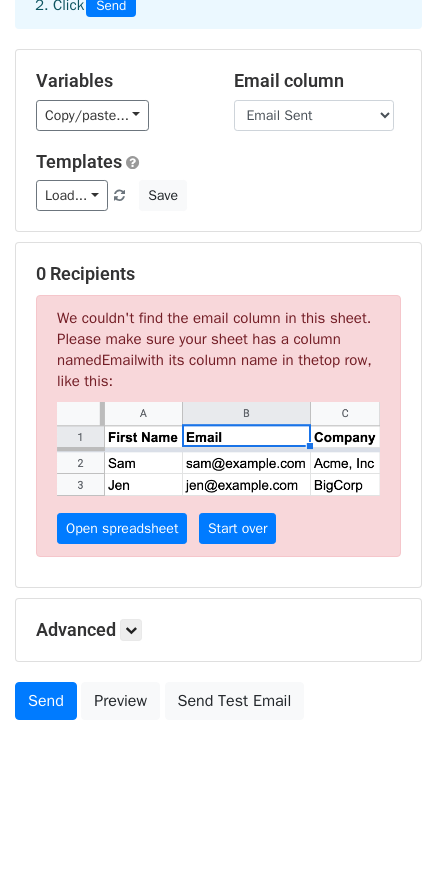 scroll, scrollTop: 140, scrollLeft: 0, axis: vertical 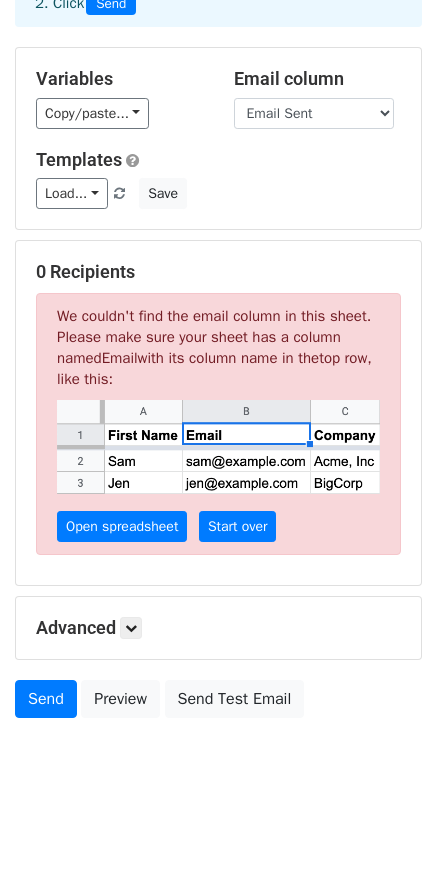 click on "0 Recipients" at bounding box center [218, 272] 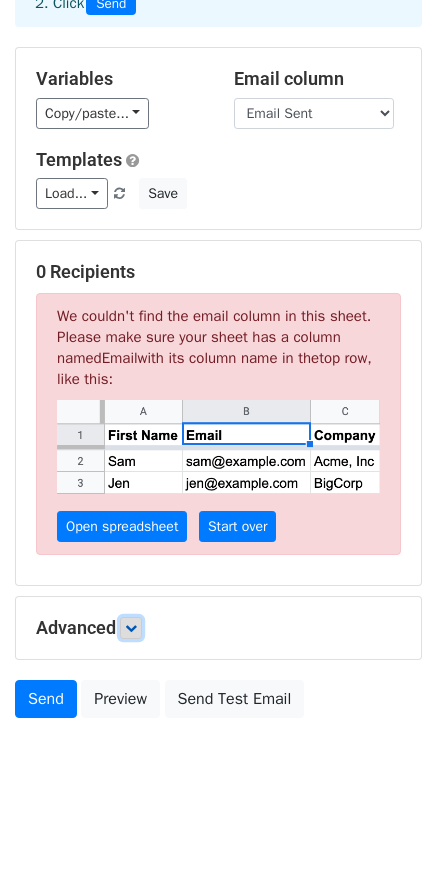 click at bounding box center [131, 628] 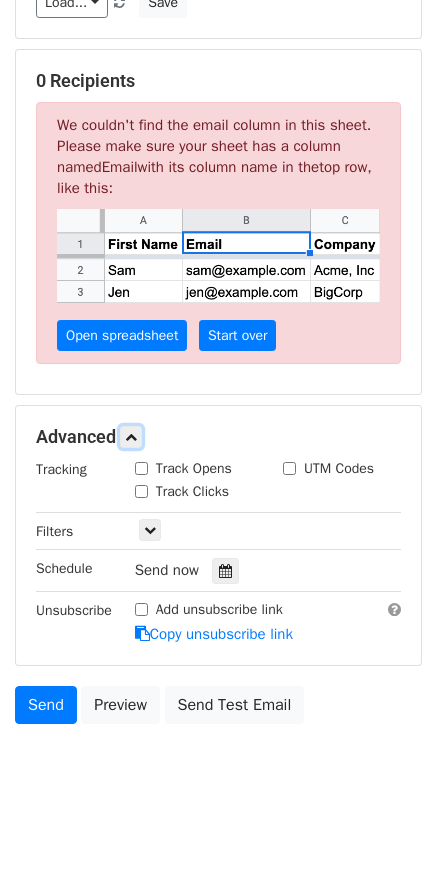 scroll, scrollTop: 336, scrollLeft: 0, axis: vertical 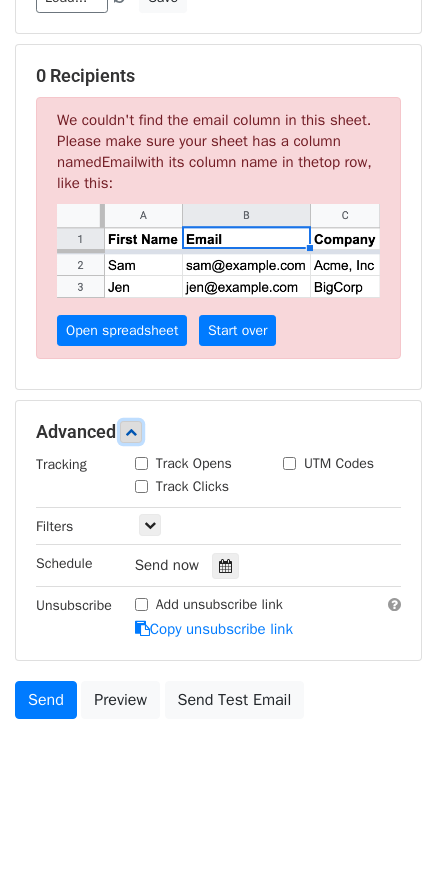 click at bounding box center [131, 432] 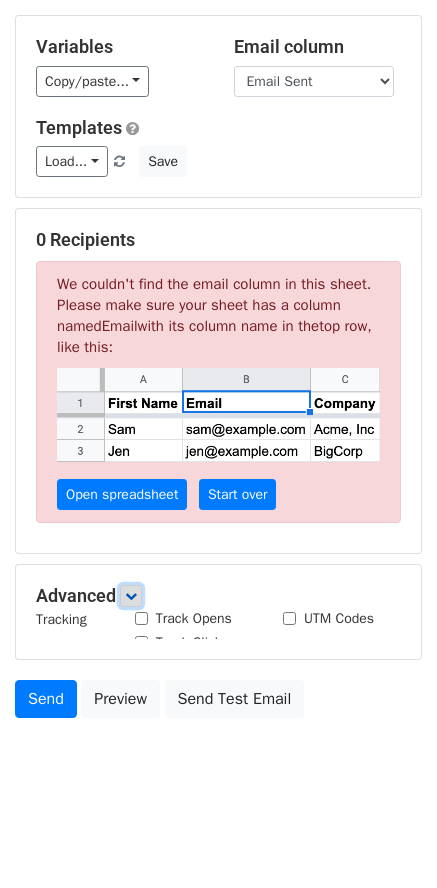 scroll, scrollTop: 140, scrollLeft: 0, axis: vertical 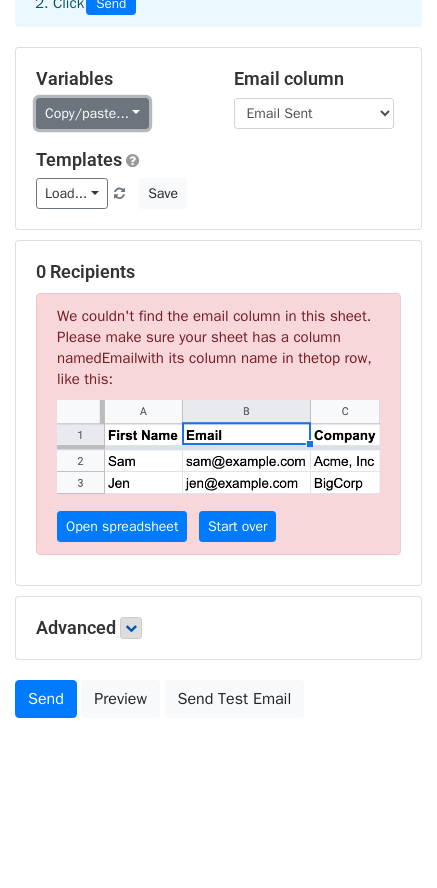 click on "Copy/paste..." at bounding box center (92, 113) 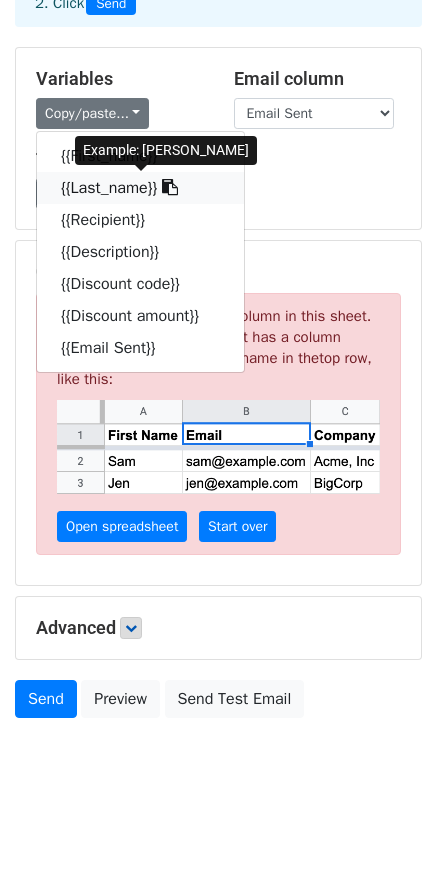 click on "{{Last_name}}" at bounding box center (140, 188) 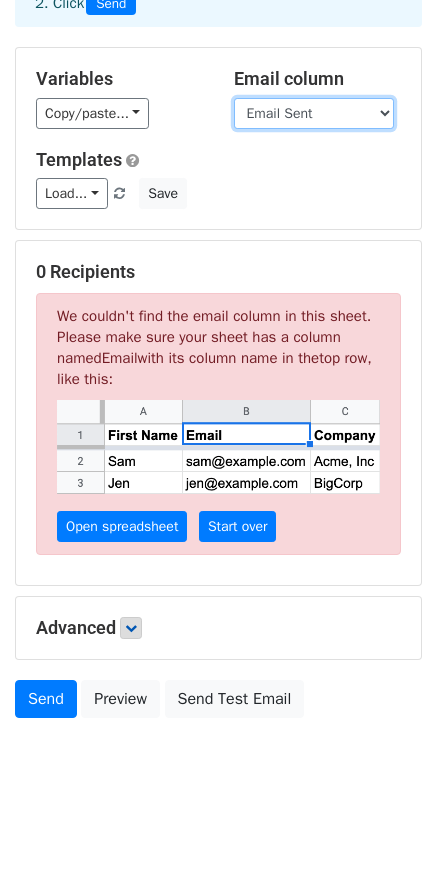 click on "First_name
Last_name
Recipient
Description
Discount code
Discount amount
Email Sent" at bounding box center (314, 113) 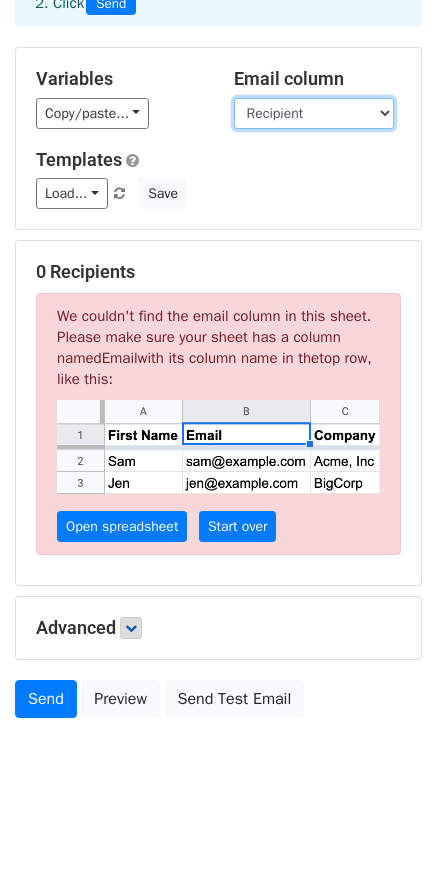 click on "First_name
Last_name
Recipient
Description
Discount code
Discount amount
Email Sent" at bounding box center [314, 113] 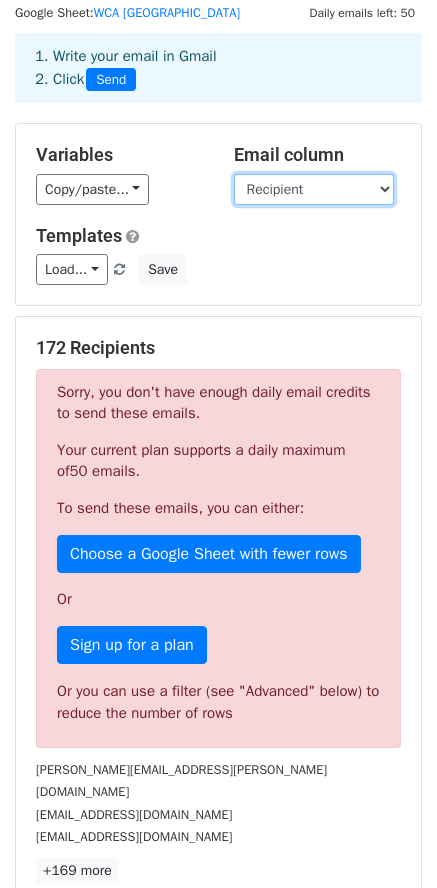 scroll, scrollTop: 100, scrollLeft: 0, axis: vertical 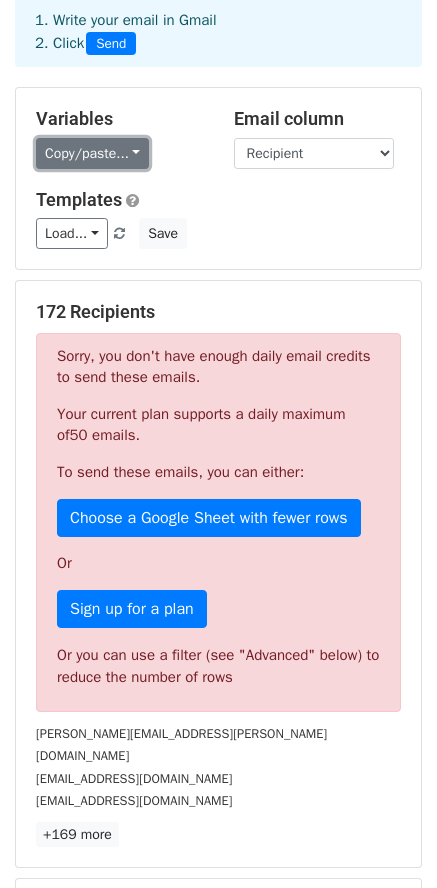 click on "Copy/paste..." at bounding box center (92, 153) 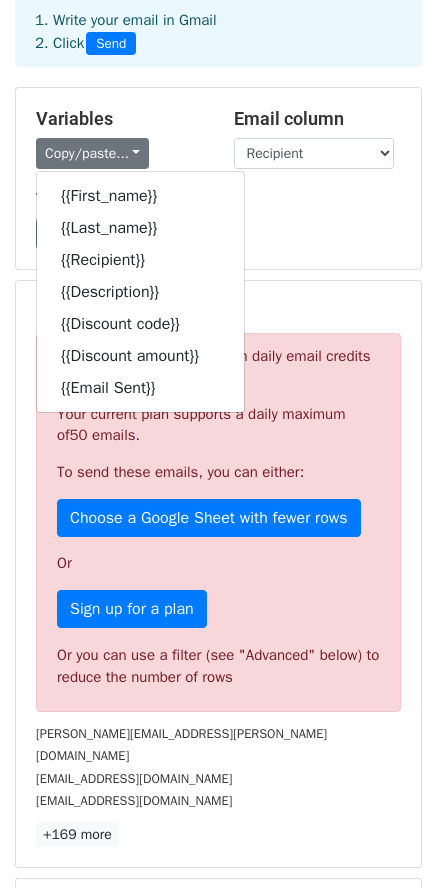 click on "Variables" at bounding box center [120, 119] 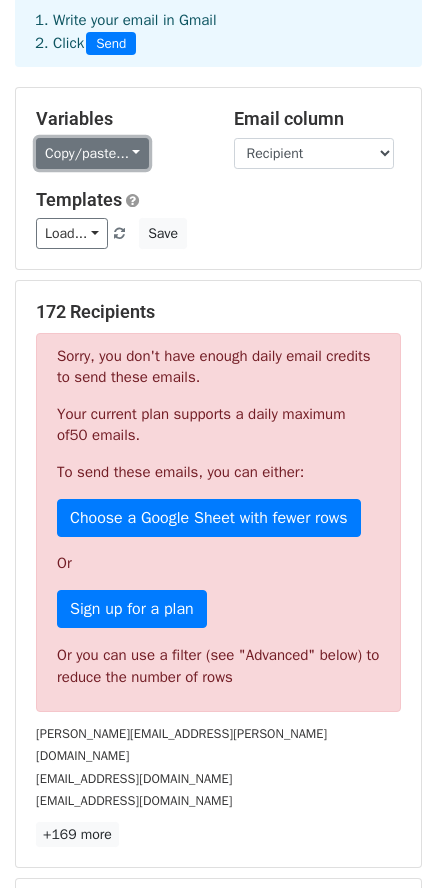 click on "Copy/paste..." at bounding box center [92, 153] 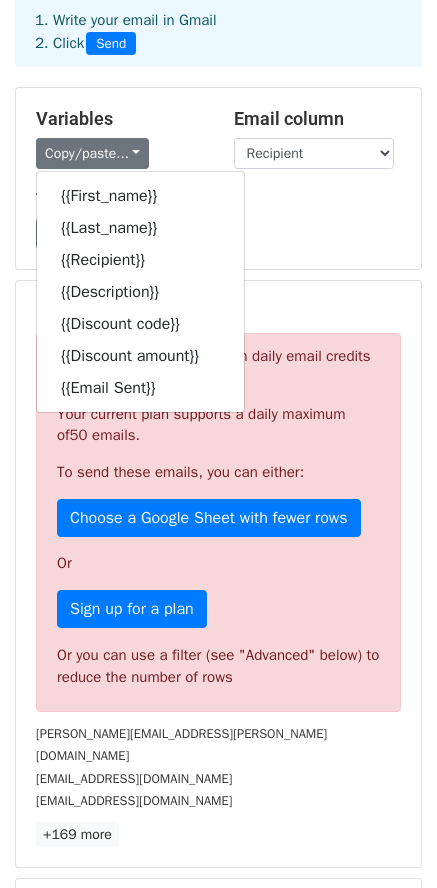 click on "Variables" at bounding box center [120, 119] 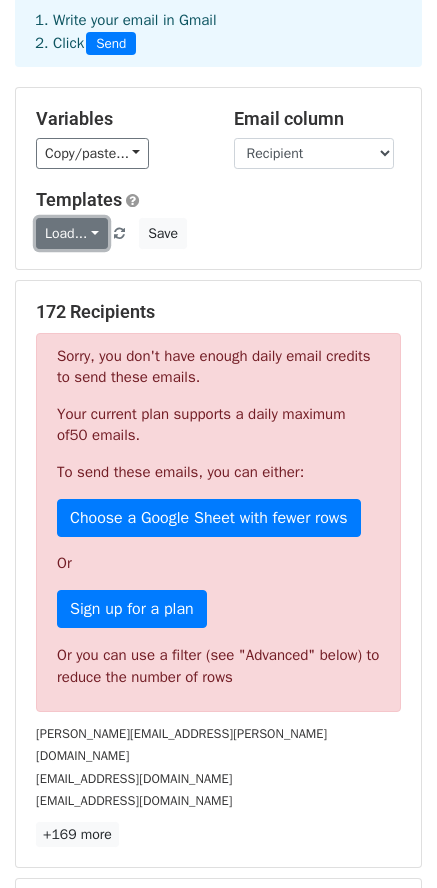 click on "Load..." at bounding box center [72, 233] 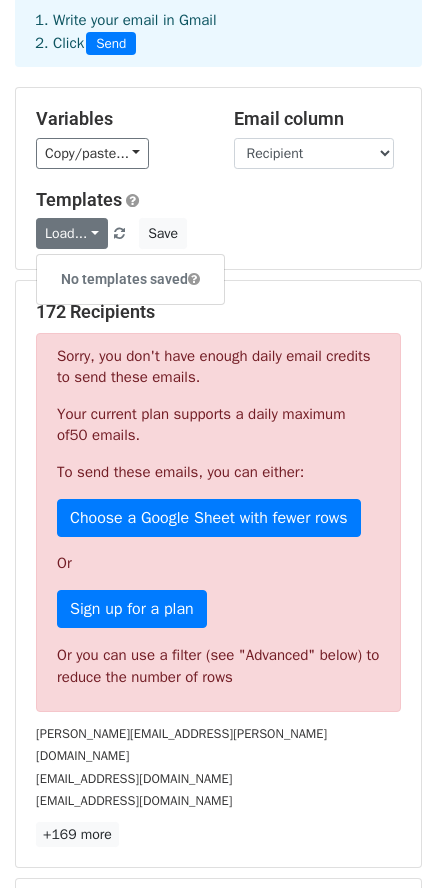 click on "Templates
Load...
No templates saved
Save" at bounding box center (218, 219) 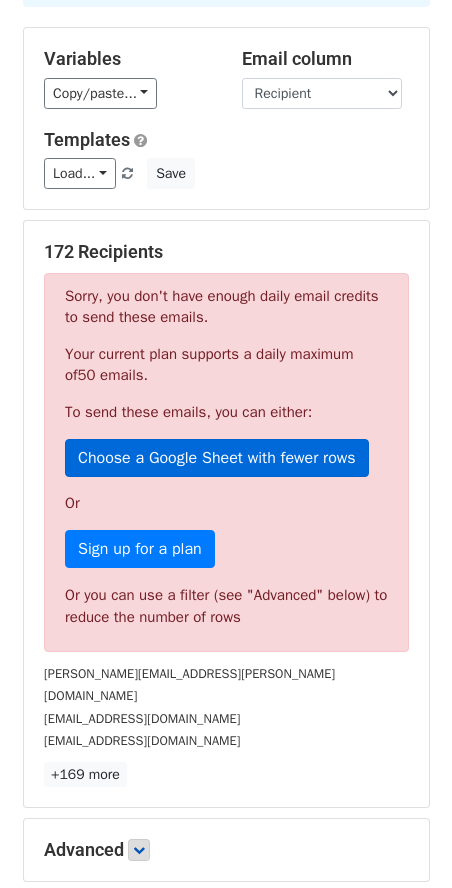 scroll, scrollTop: 159, scrollLeft: 0, axis: vertical 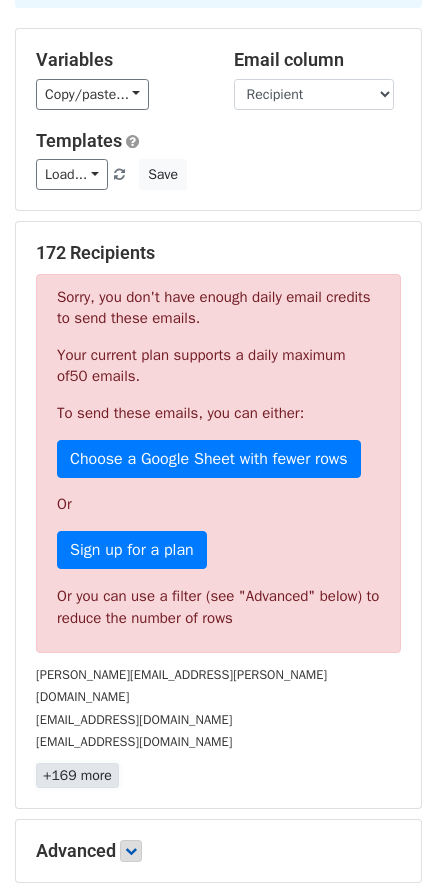 click on "+169 more" at bounding box center (77, 775) 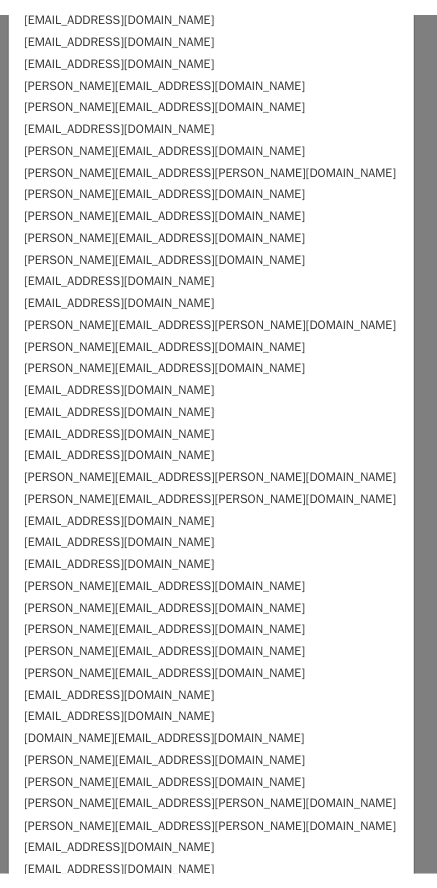 scroll, scrollTop: 0, scrollLeft: 0, axis: both 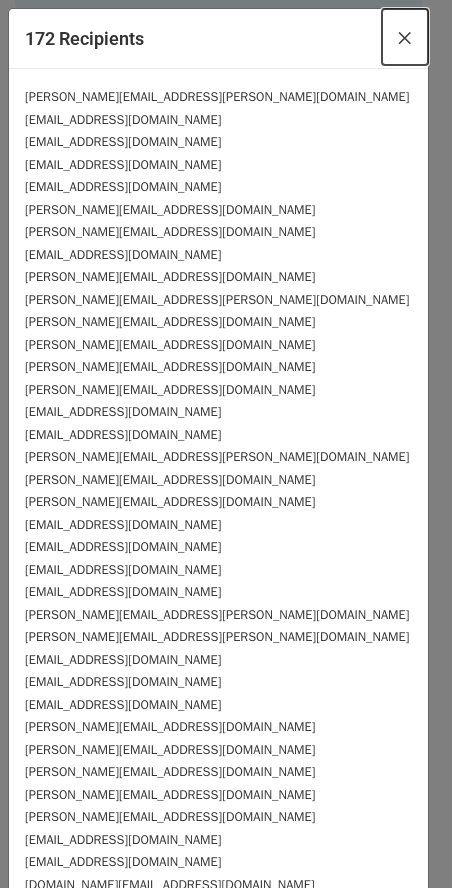 click on "×" at bounding box center [405, 37] 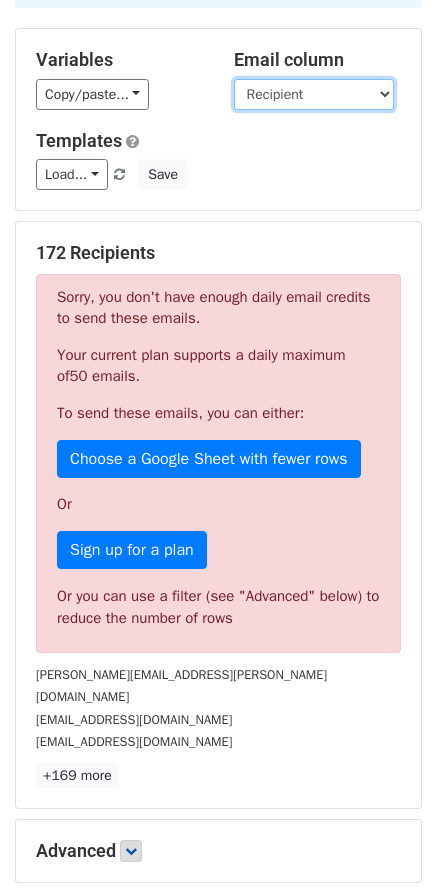 click on "First_name
Last_name
Recipient
Description
Discount code
Discount amount
Email Sent" at bounding box center (314, 94) 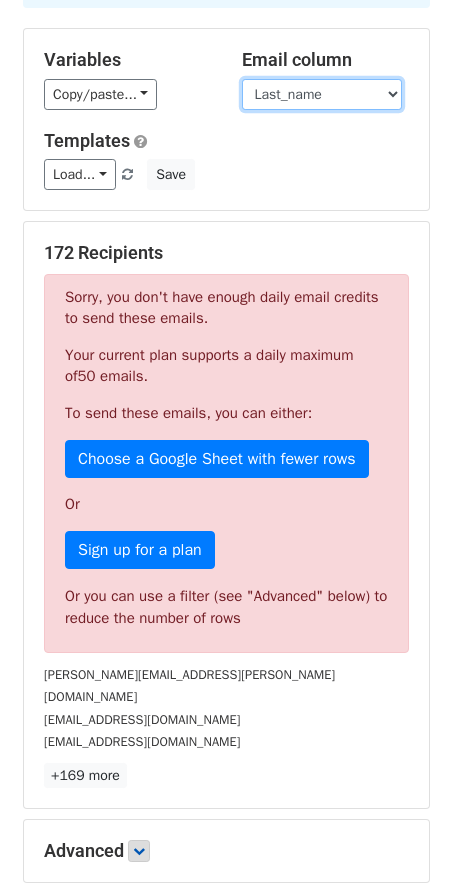 scroll, scrollTop: 0, scrollLeft: 0, axis: both 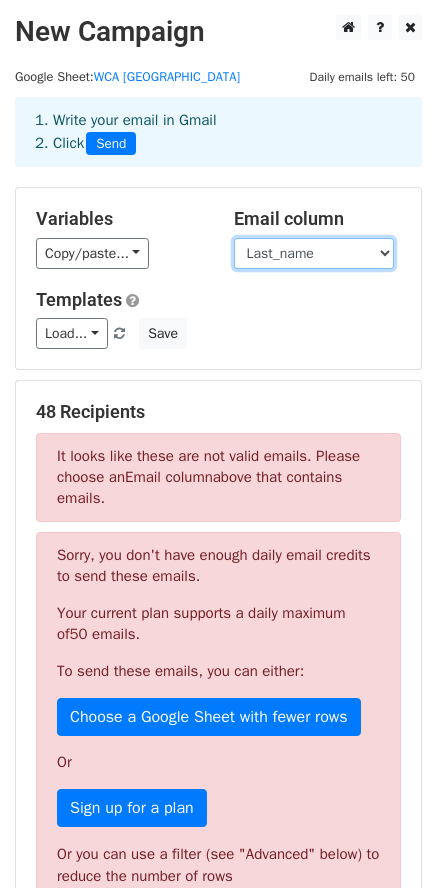 click on "First_name
Last_name
Recipient
Description
Discount code
Discount amount
Email Sent" at bounding box center (314, 253) 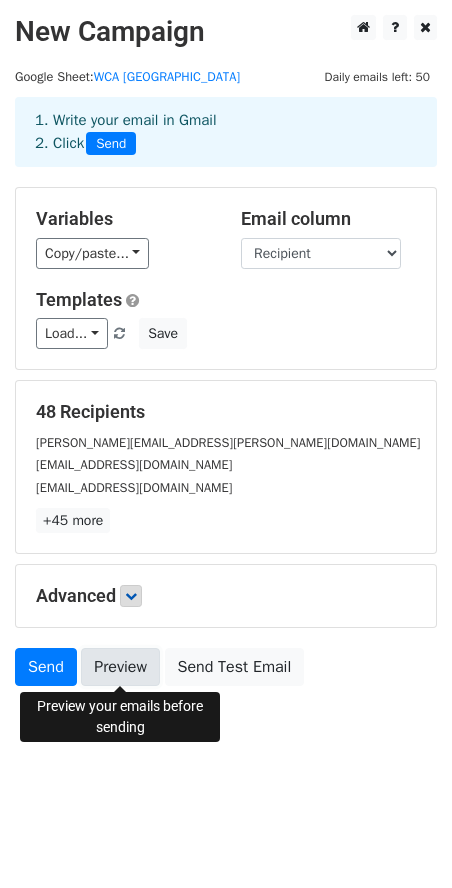 click on "Preview" at bounding box center [120, 667] 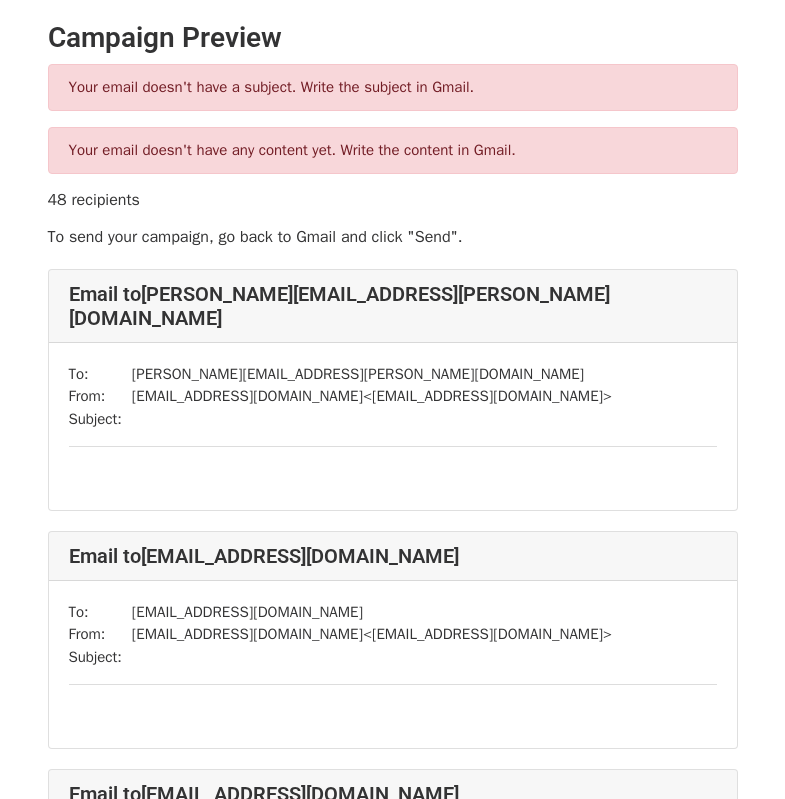 scroll, scrollTop: 0, scrollLeft: 0, axis: both 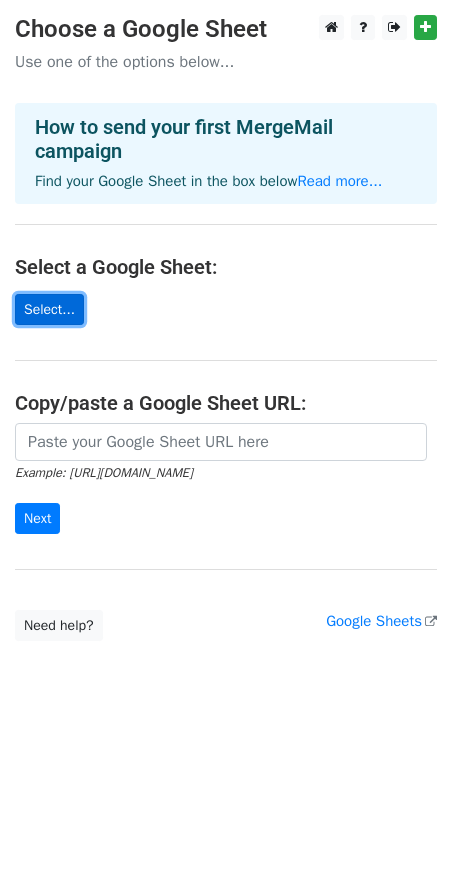 click on "Select..." at bounding box center [49, 309] 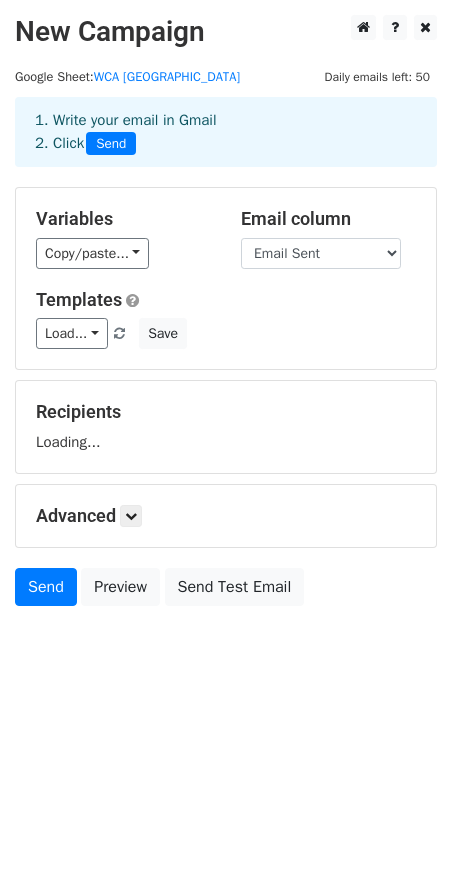 scroll, scrollTop: 0, scrollLeft: 0, axis: both 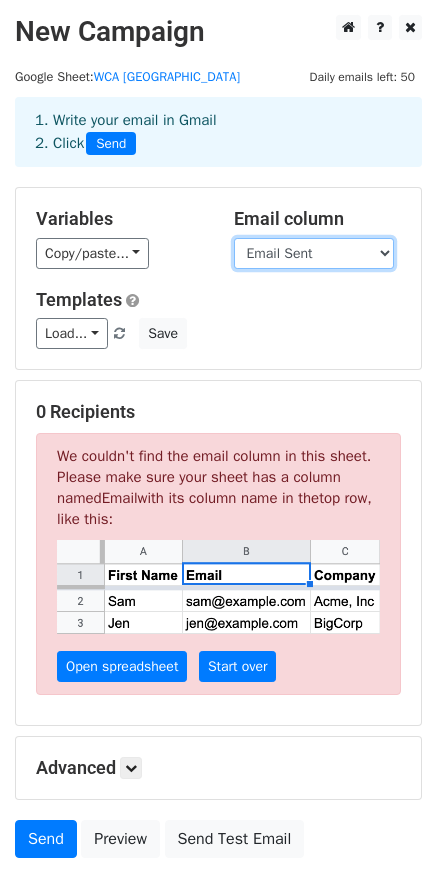 click on "First_name
Last_name
Recipient
Description
Discount code
Discount amount
Email Sent" at bounding box center [314, 253] 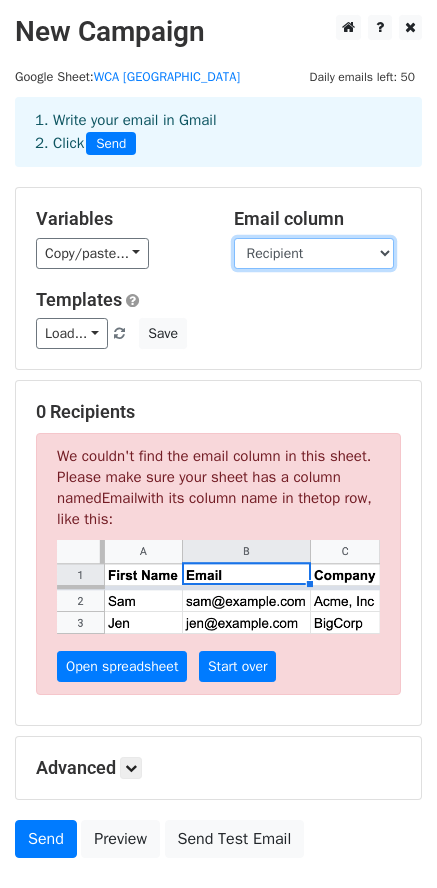 click on "First_name
Last_name
Recipient
Description
Discount code
Discount amount
Email Sent" at bounding box center [314, 253] 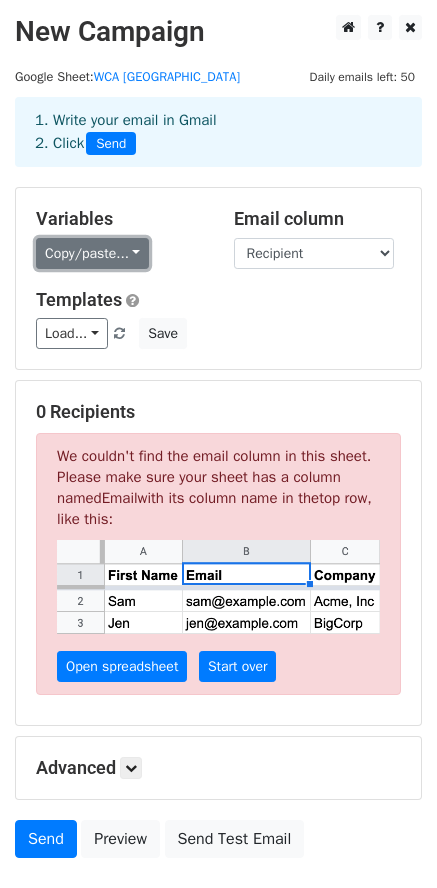 click on "Copy/paste..." at bounding box center (92, 253) 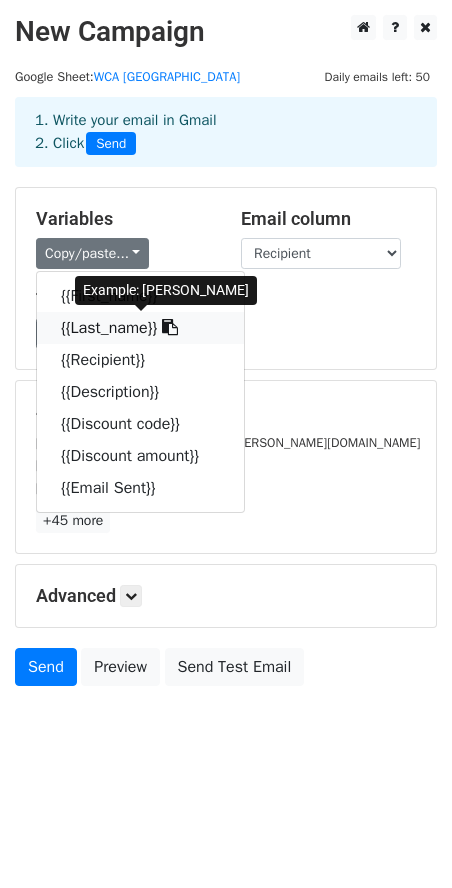 click on "{{Last_name}}" at bounding box center (140, 328) 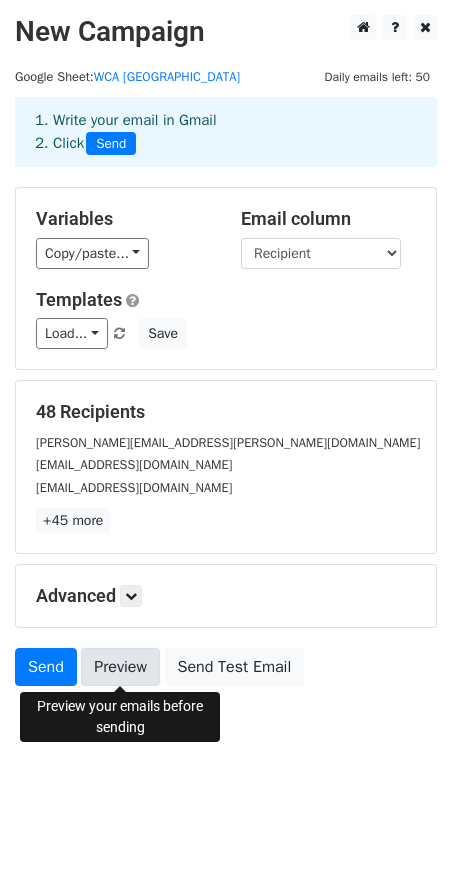 click on "Preview" at bounding box center (120, 667) 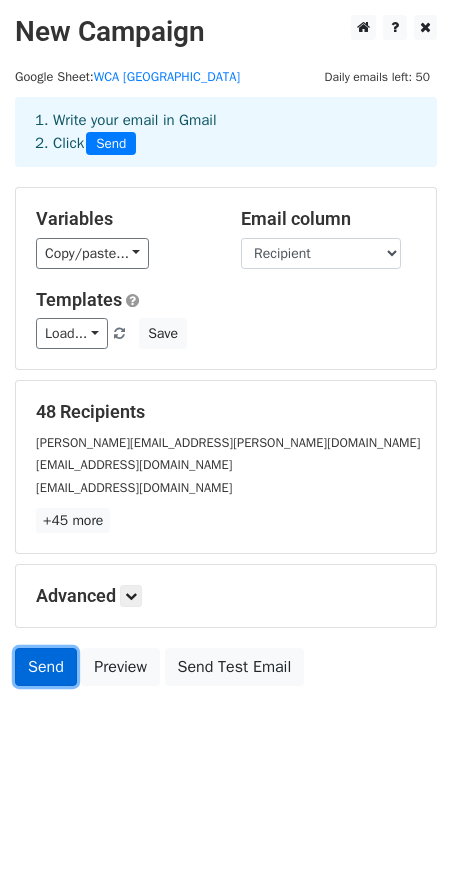 click on "Send" at bounding box center [46, 667] 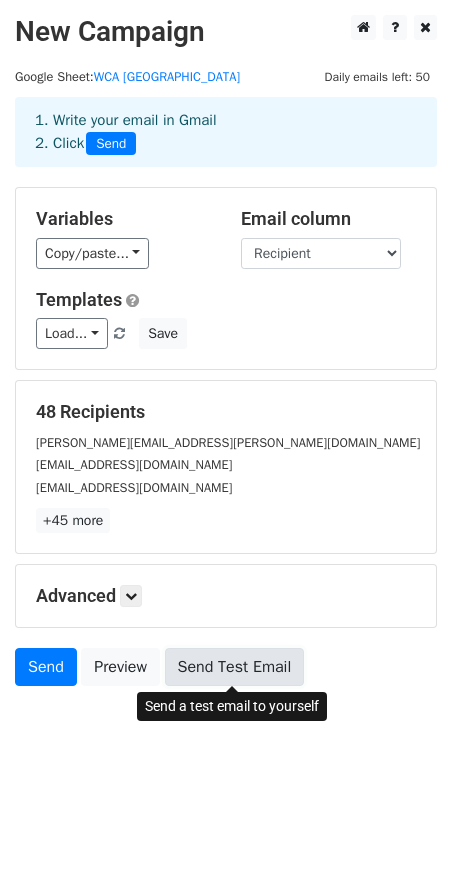 click on "Send Test Email" at bounding box center [235, 667] 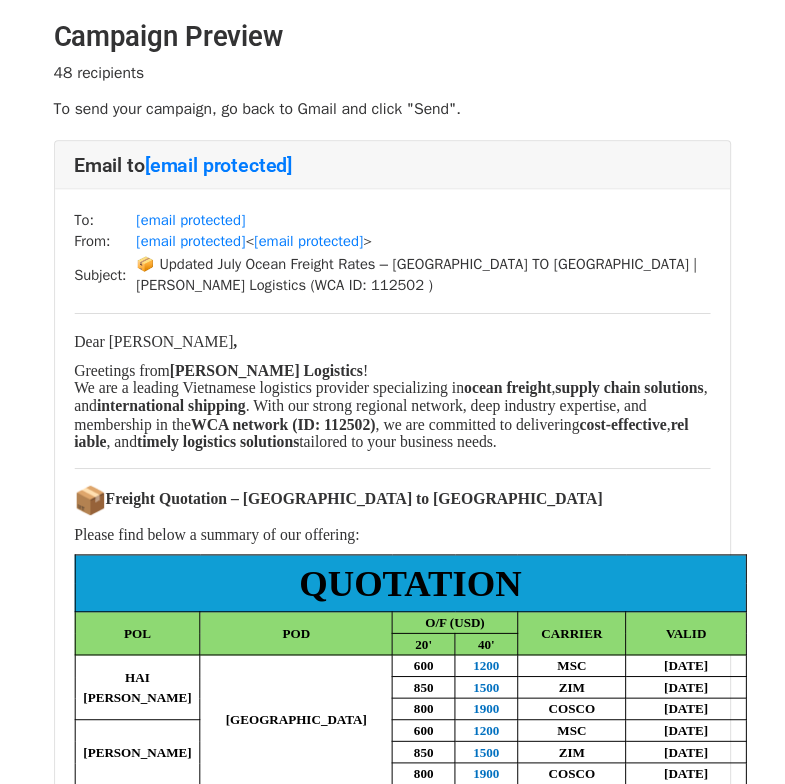 scroll, scrollTop: 0, scrollLeft: 0, axis: both 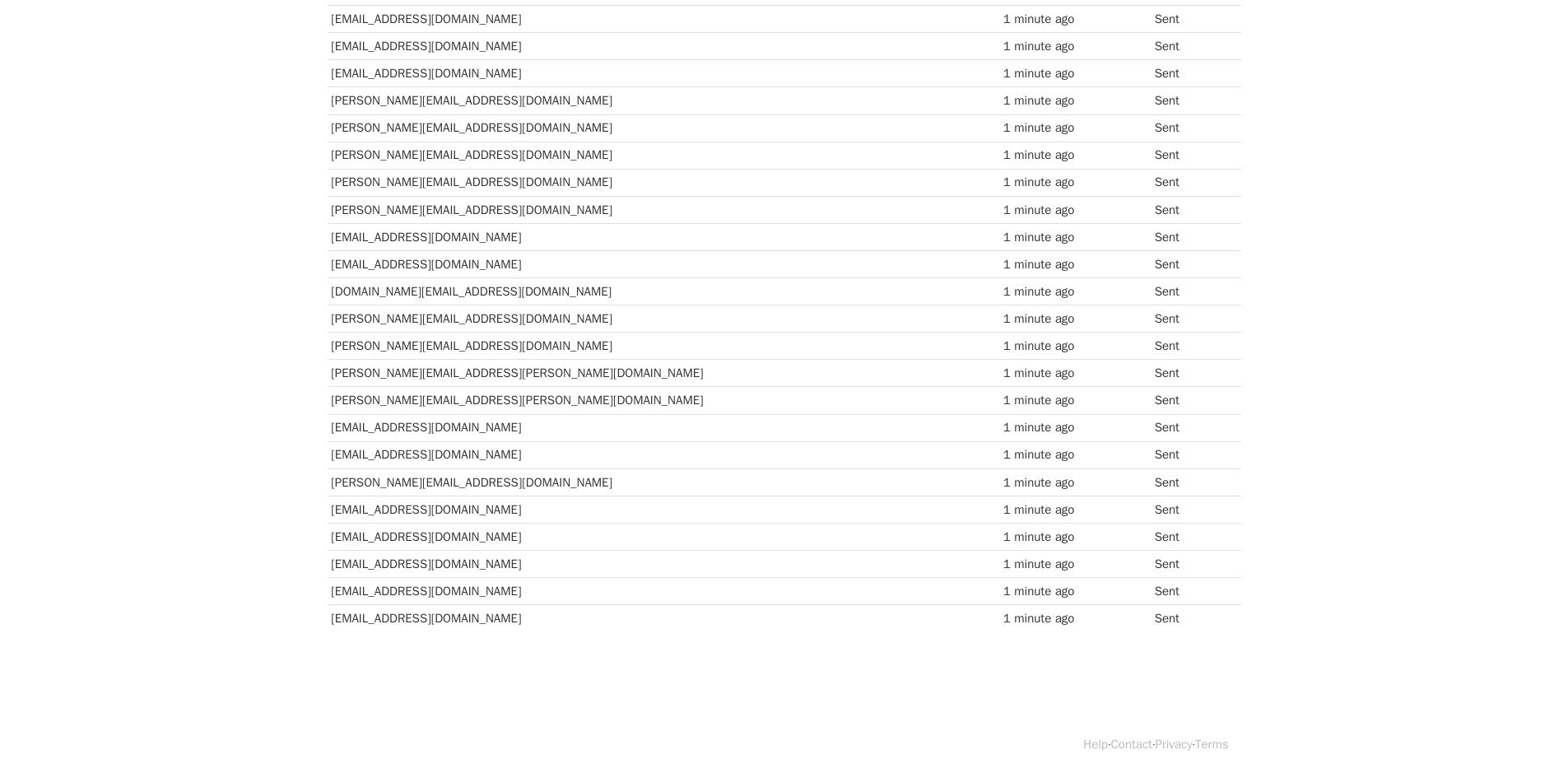 click on "1 minute ago" at bounding box center [1075, 427] 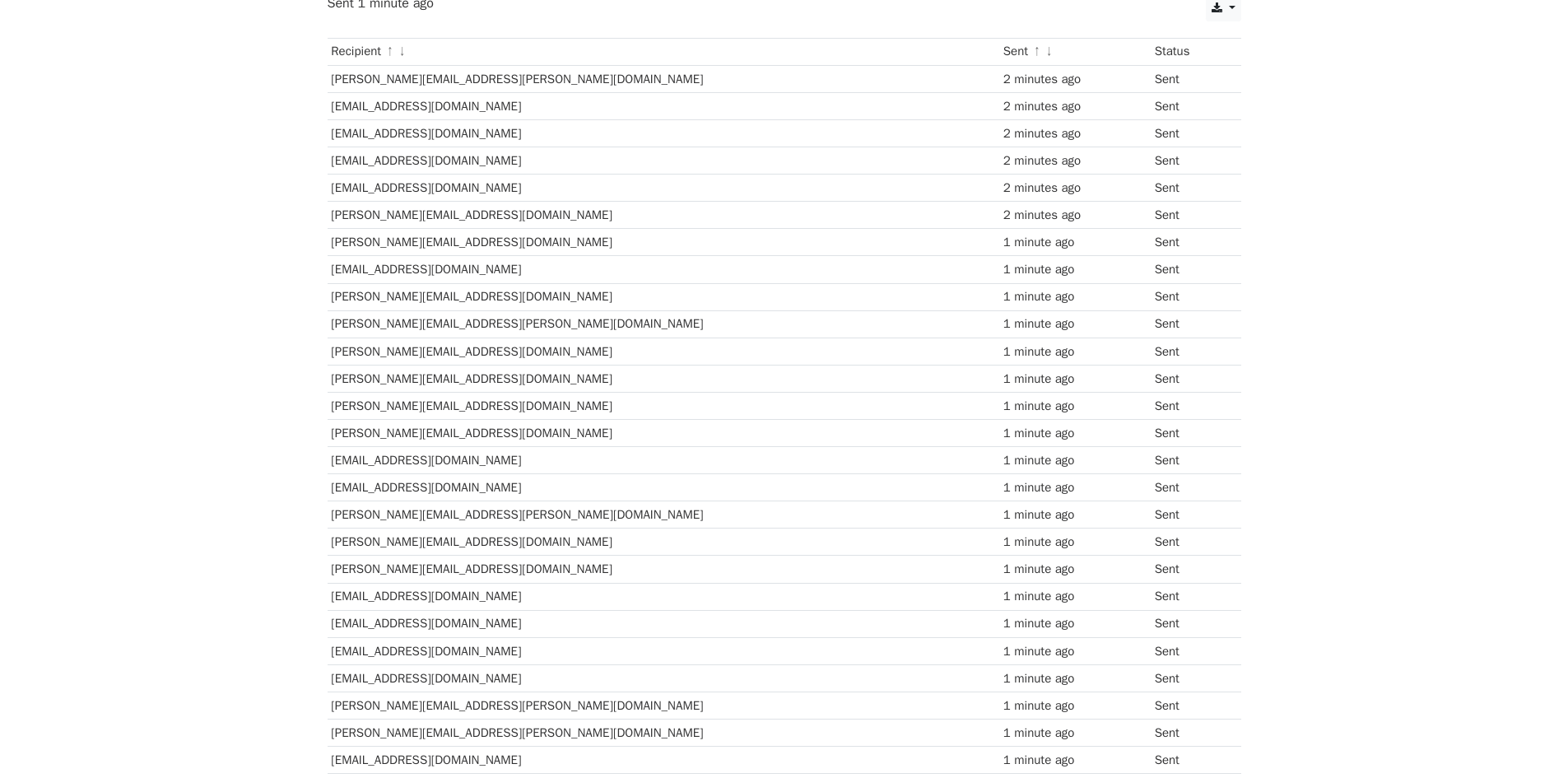 scroll, scrollTop: 0, scrollLeft: 0, axis: both 